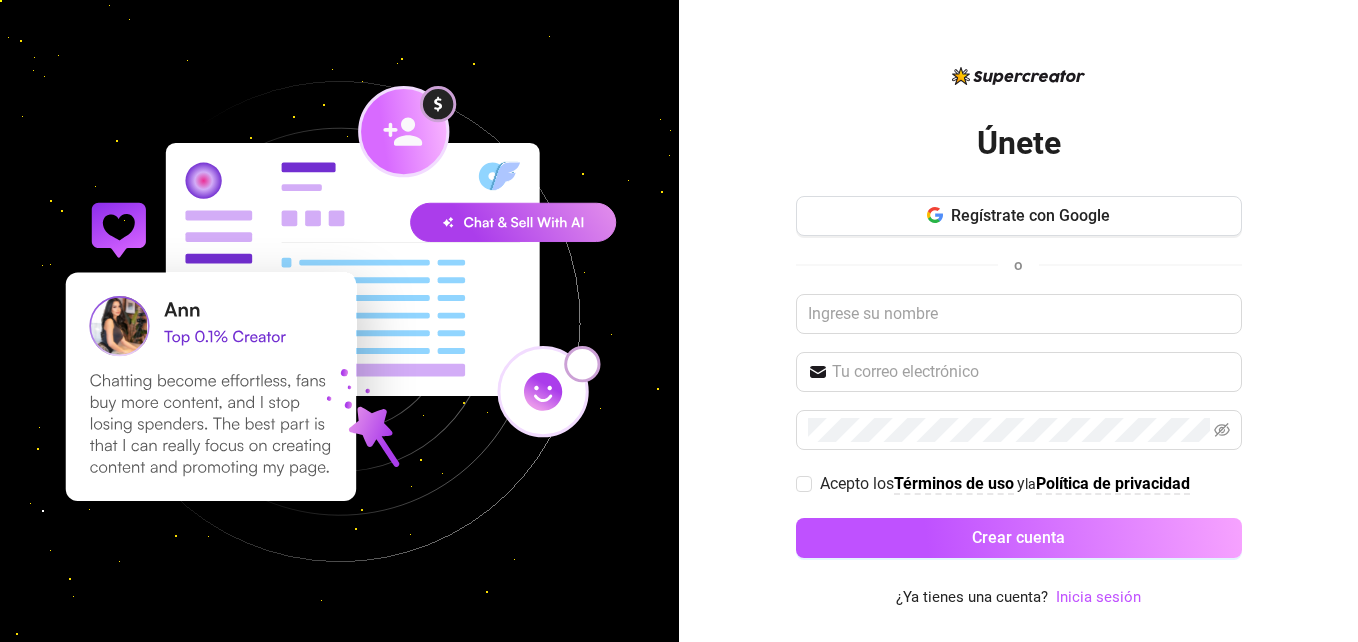 scroll, scrollTop: 0, scrollLeft: 0, axis: both 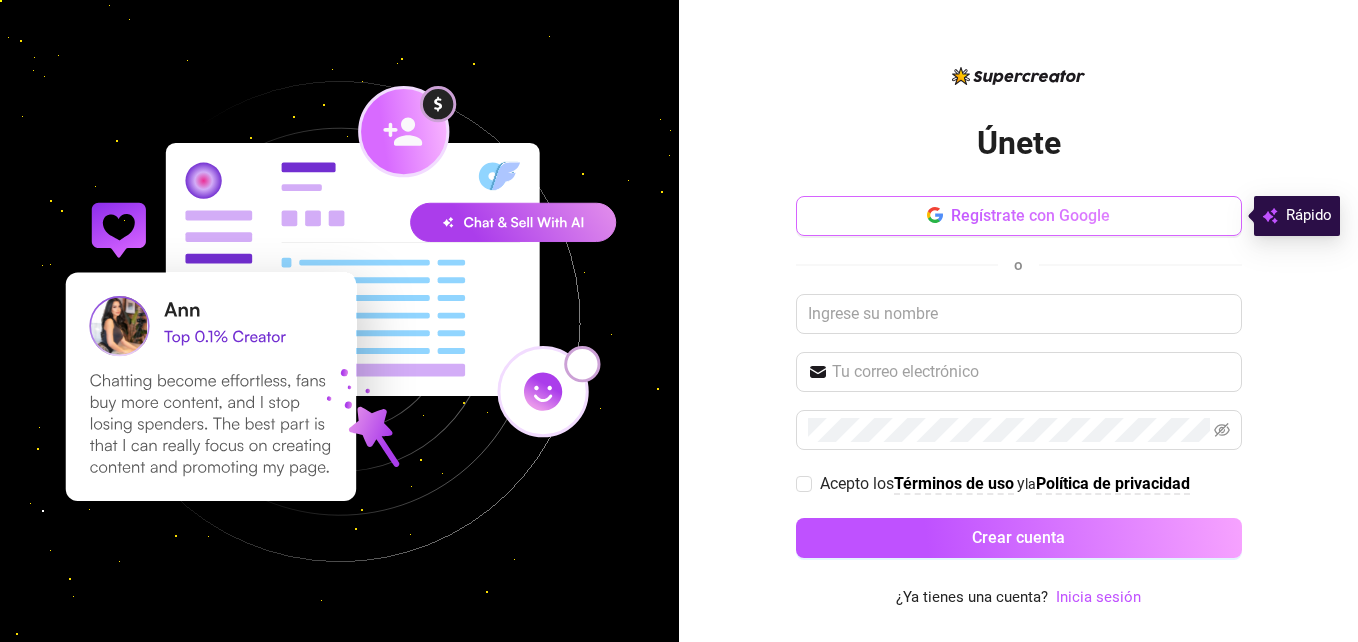 click on "Regístrate con Google" at bounding box center [1030, 215] 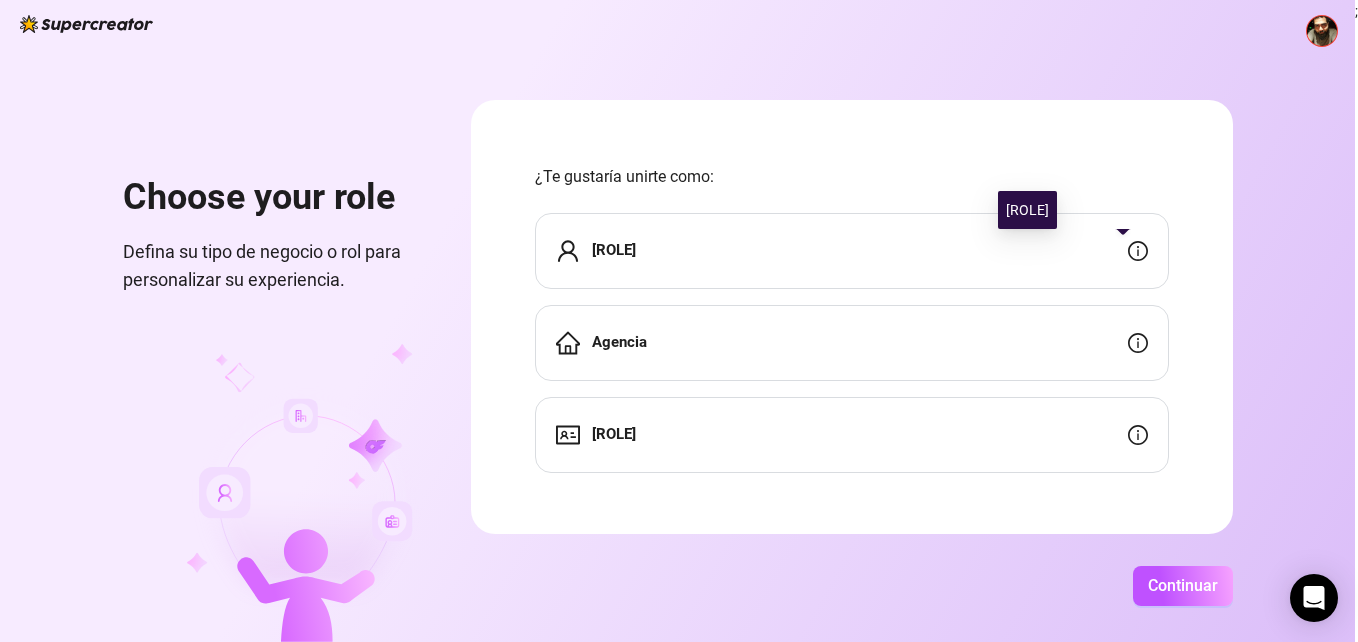 click 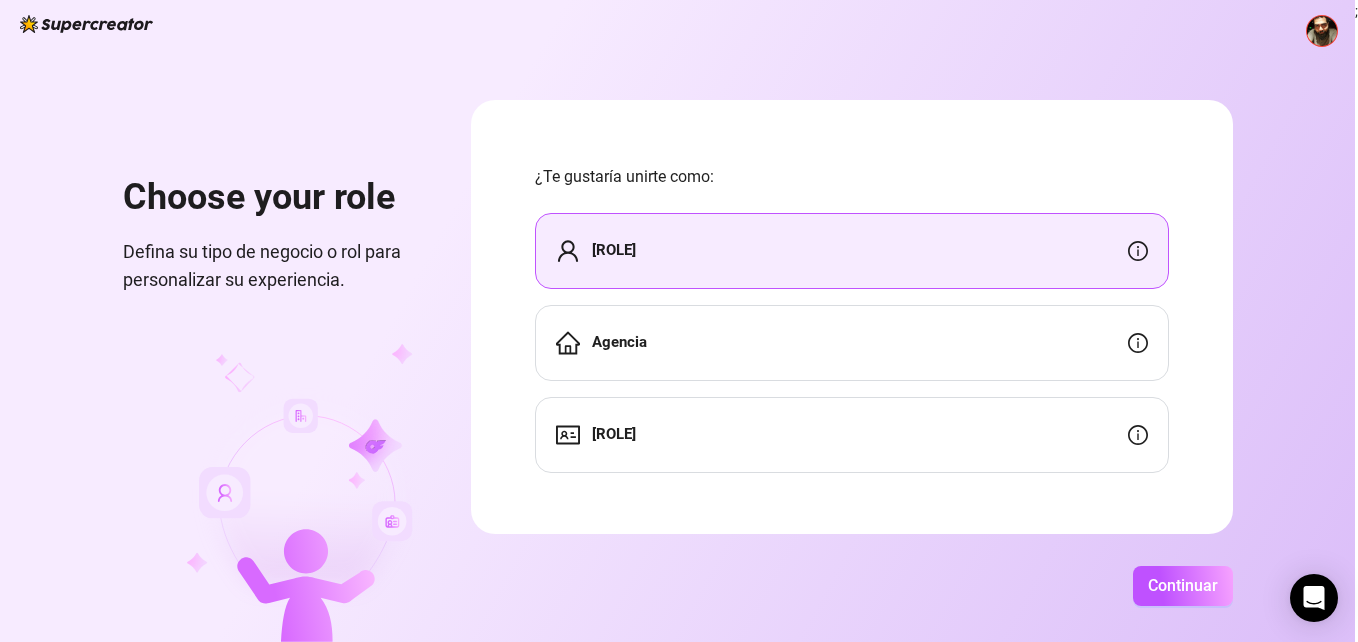 click on "[ROLE]" at bounding box center (614, 250) 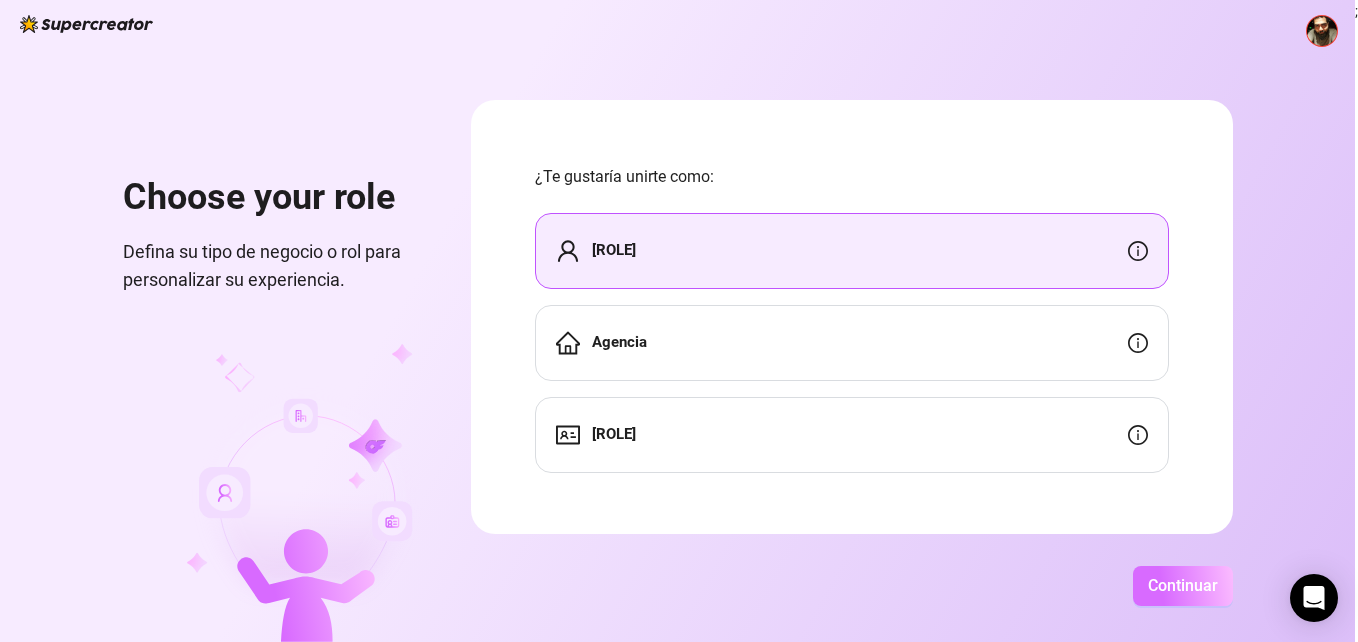 click on "Continuar" at bounding box center [1183, 585] 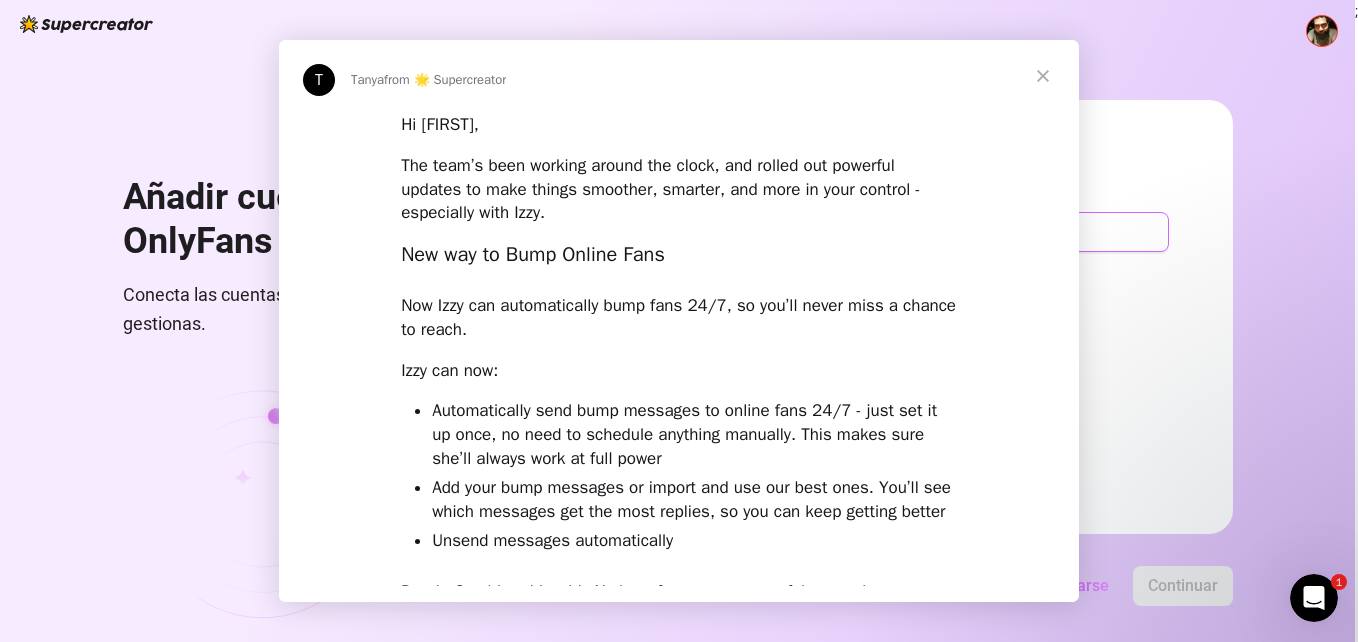 scroll, scrollTop: 0, scrollLeft: 0, axis: both 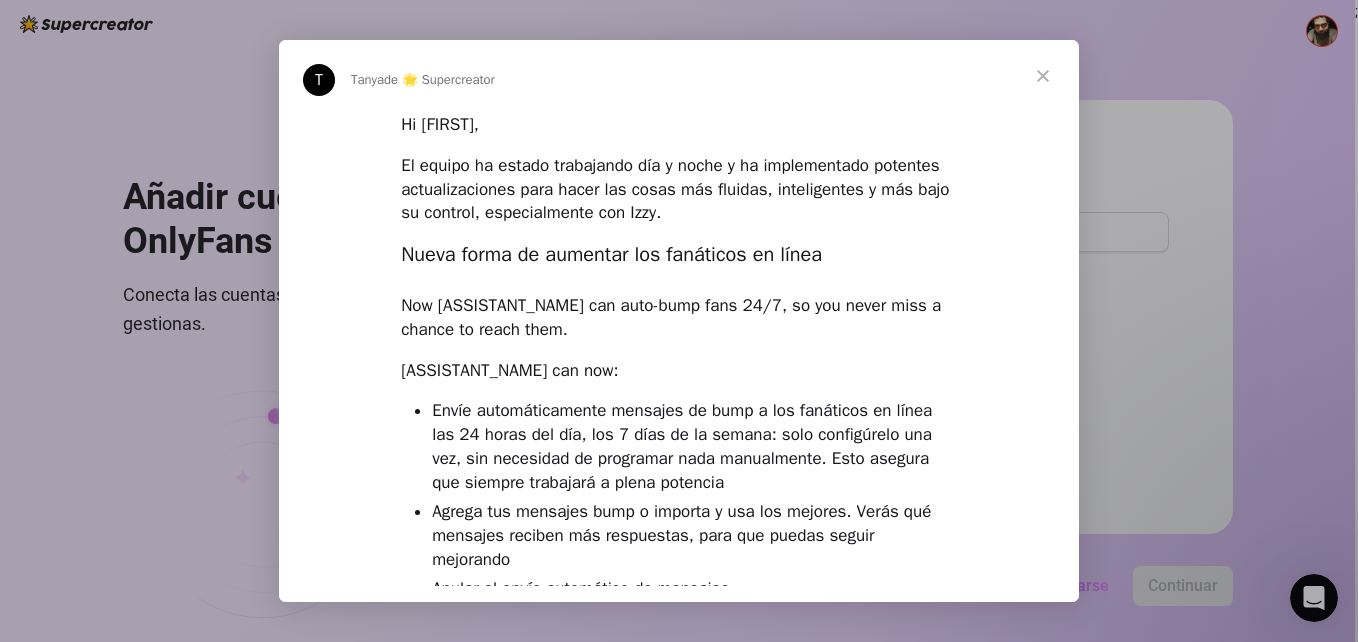 click at bounding box center [1043, 76] 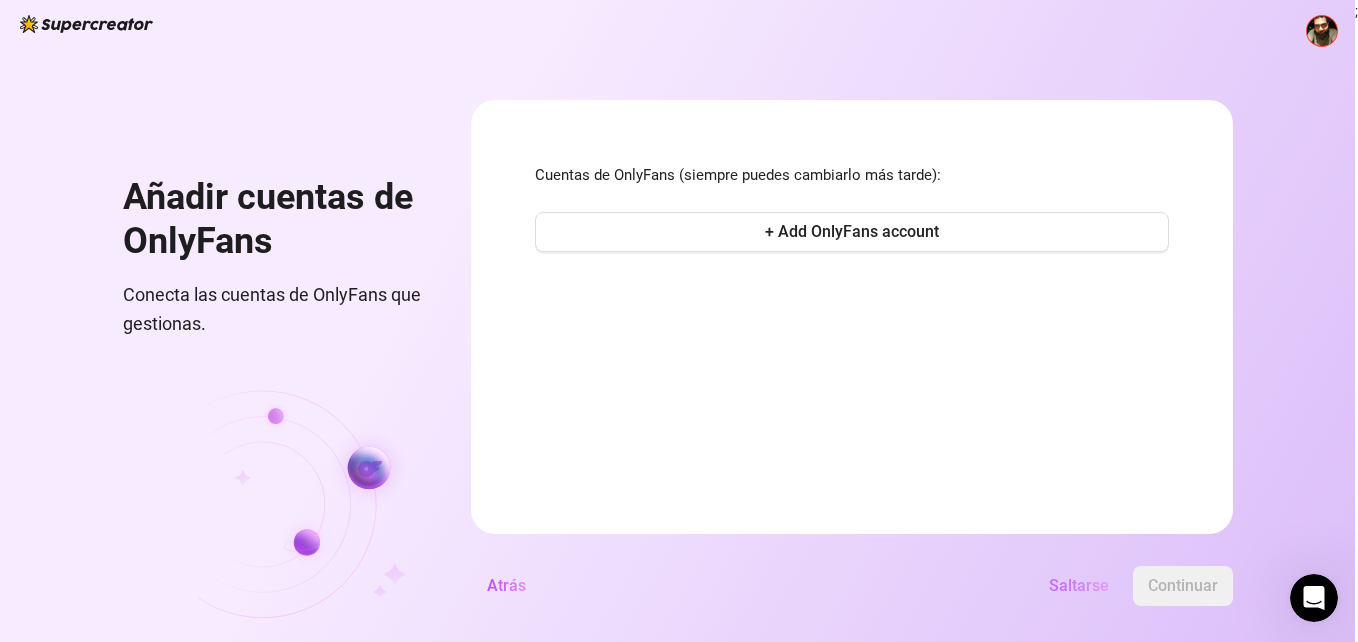 click on "Saltarse" at bounding box center (1079, 585) 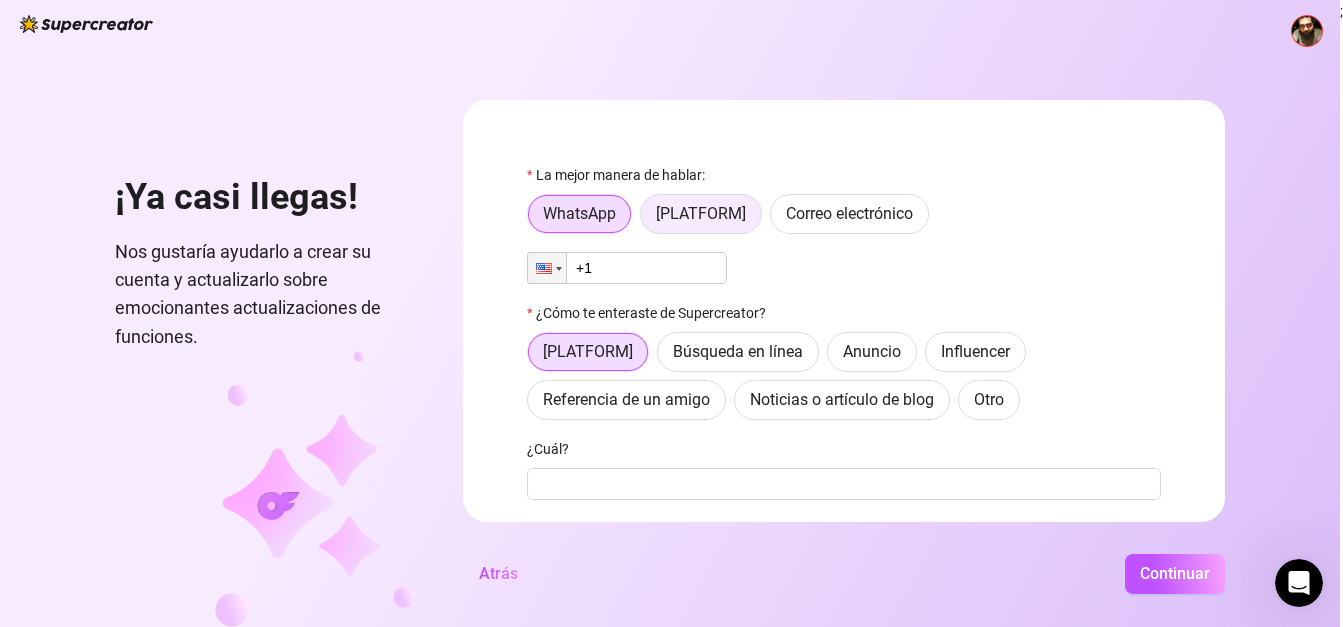 click on "[PLATFORM]" at bounding box center [701, 213] 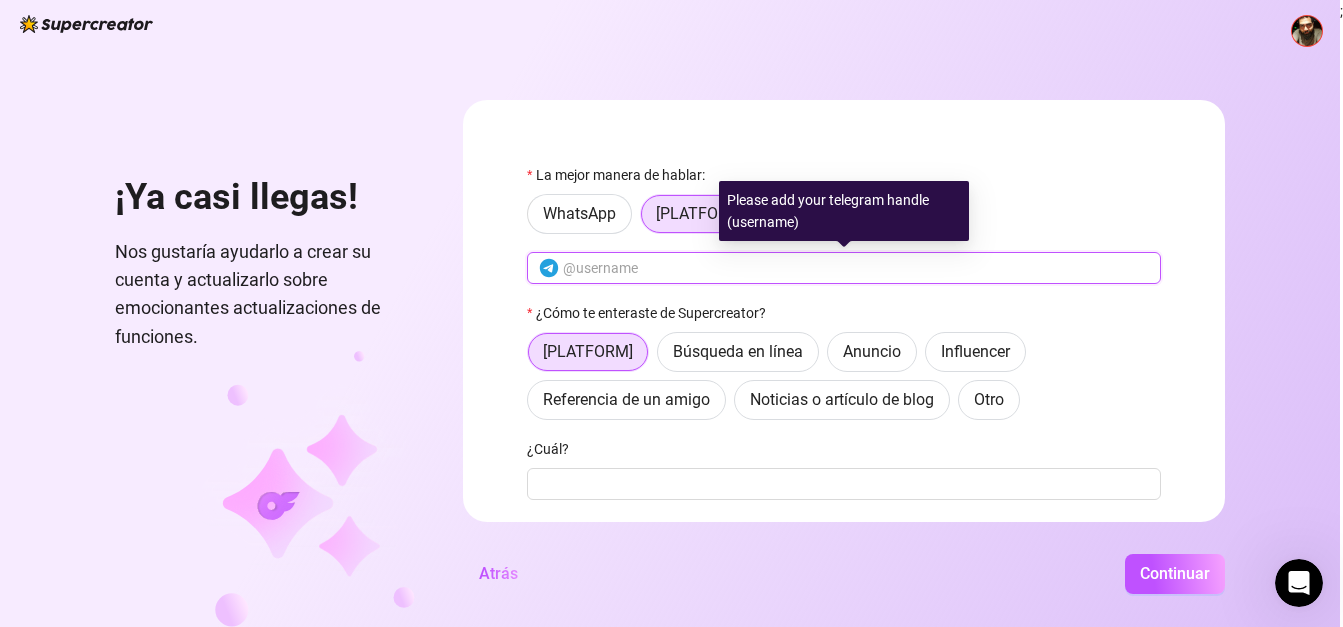 click at bounding box center [856, 268] 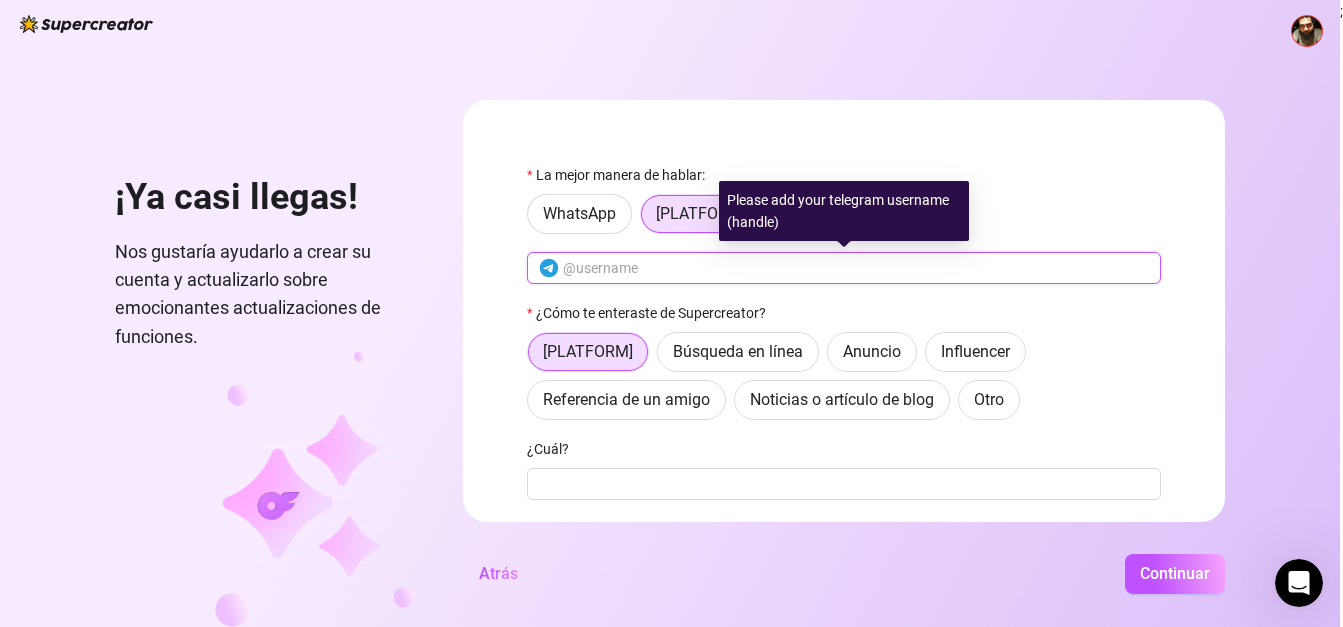 click at bounding box center (856, 268) 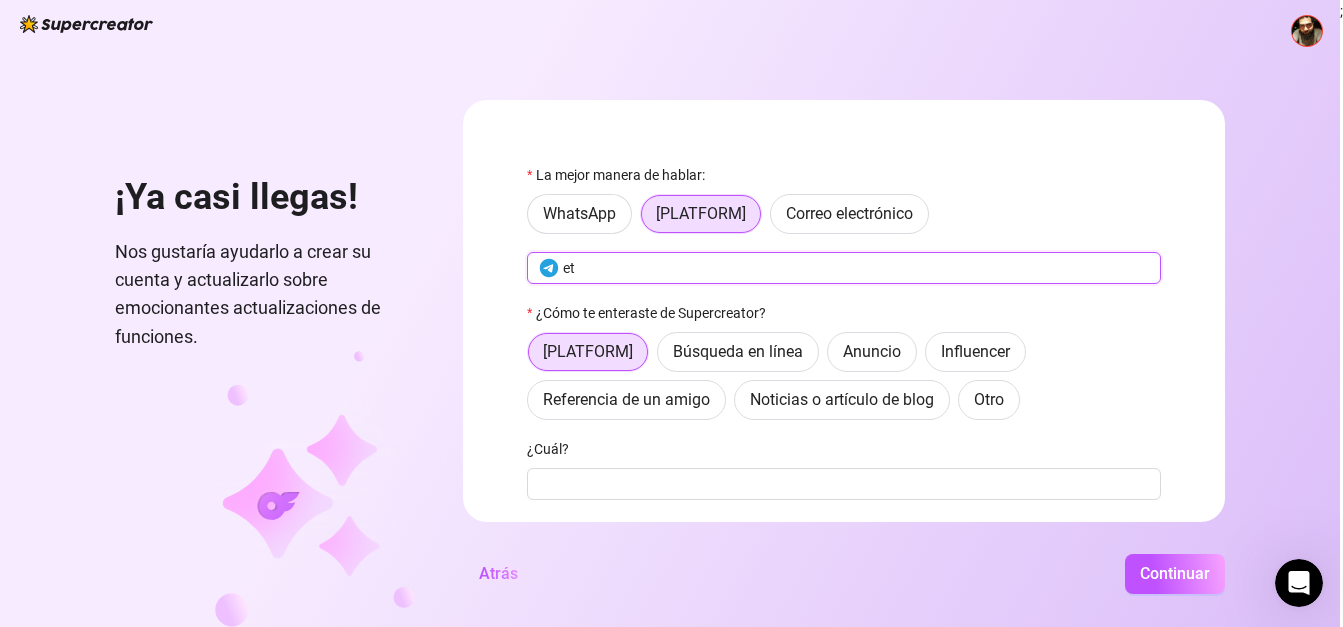 type on "e" 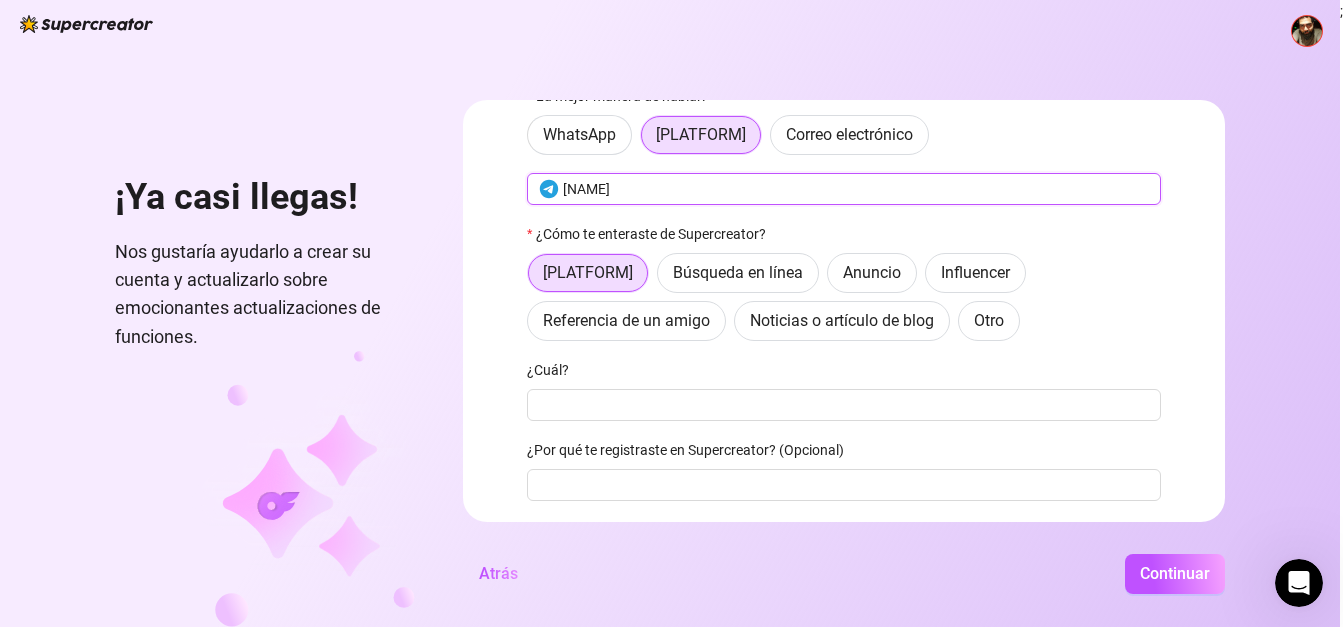 scroll, scrollTop: 84, scrollLeft: 0, axis: vertical 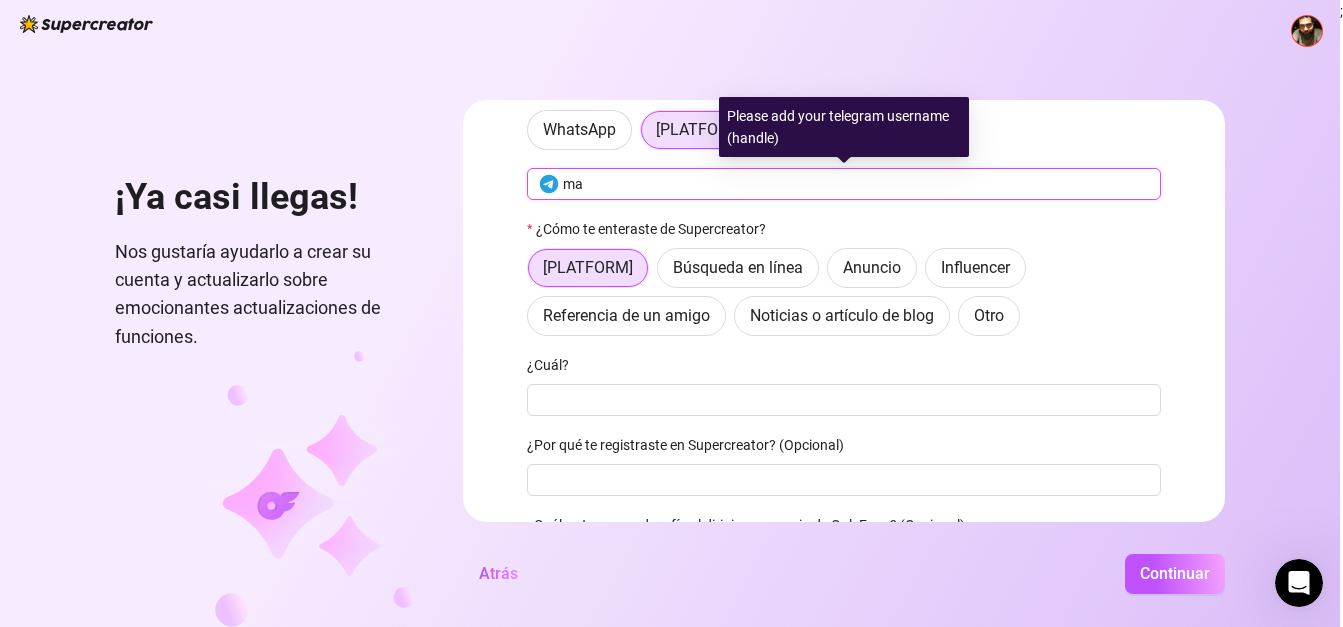 type on "m" 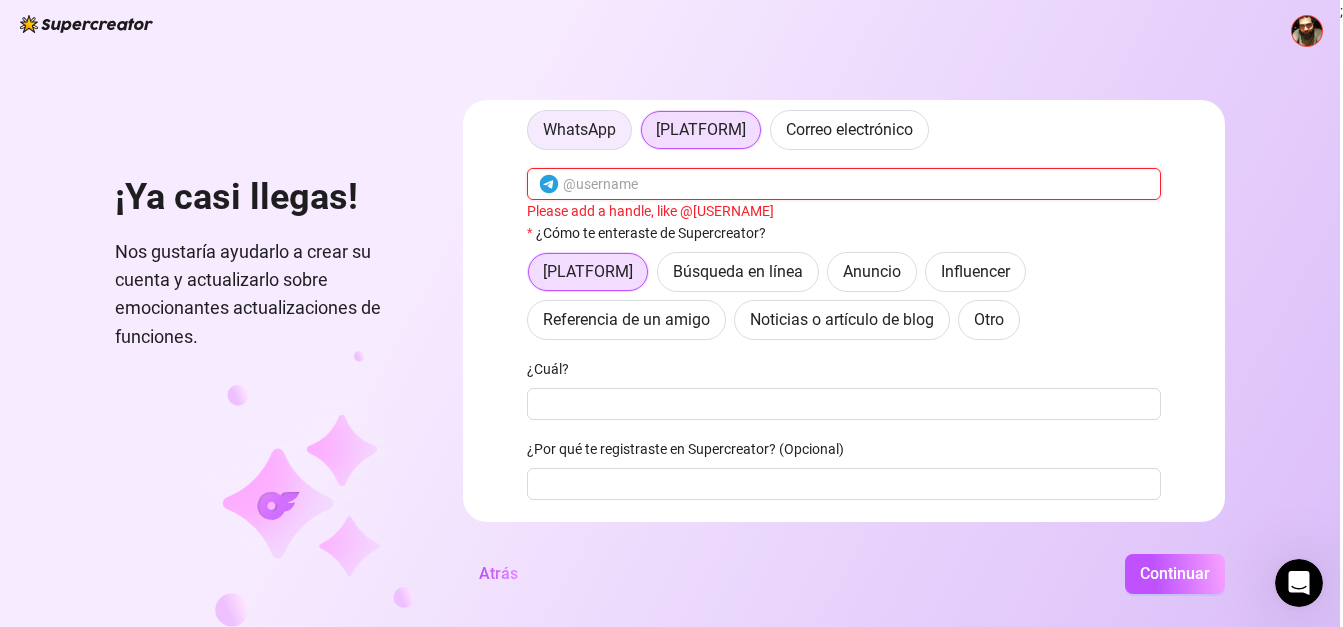 type 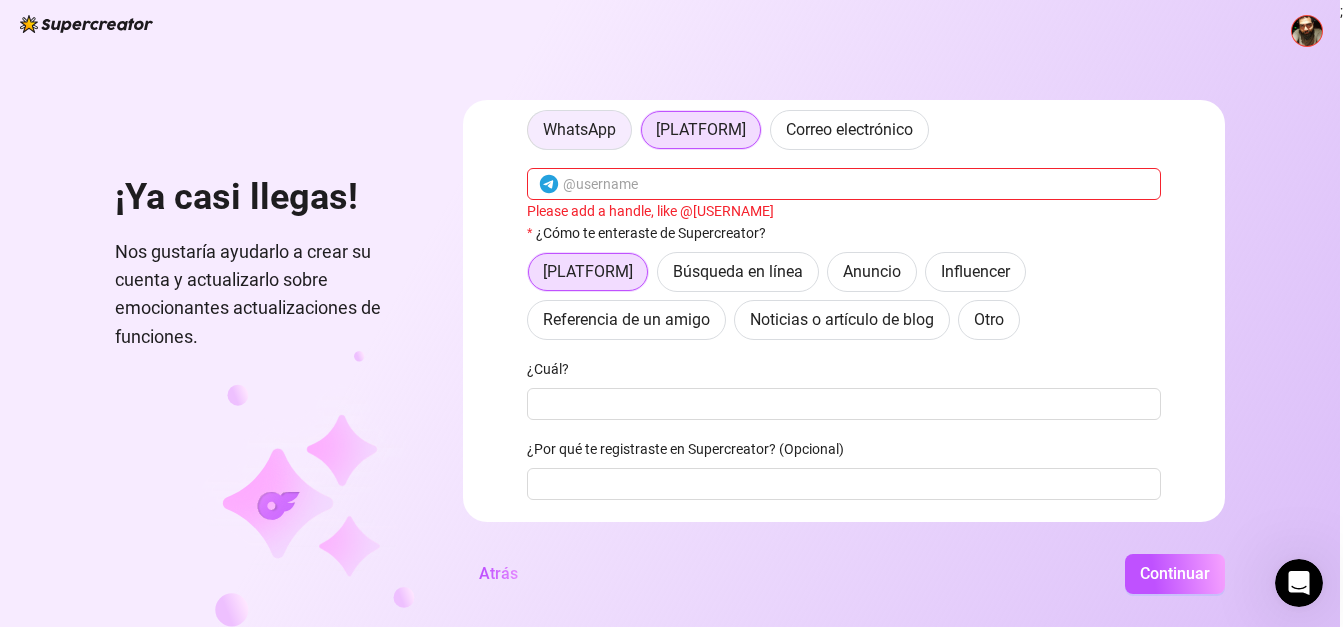 click on "WhatsApp" at bounding box center [579, 129] 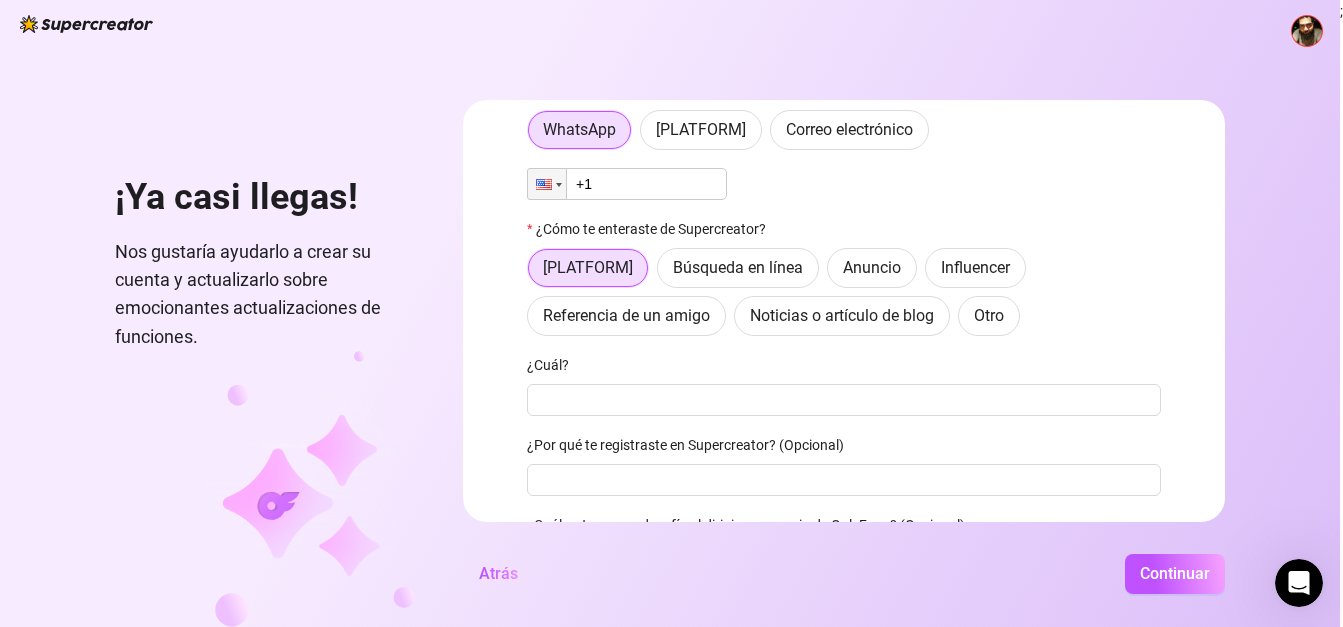 scroll, scrollTop: 0, scrollLeft: 0, axis: both 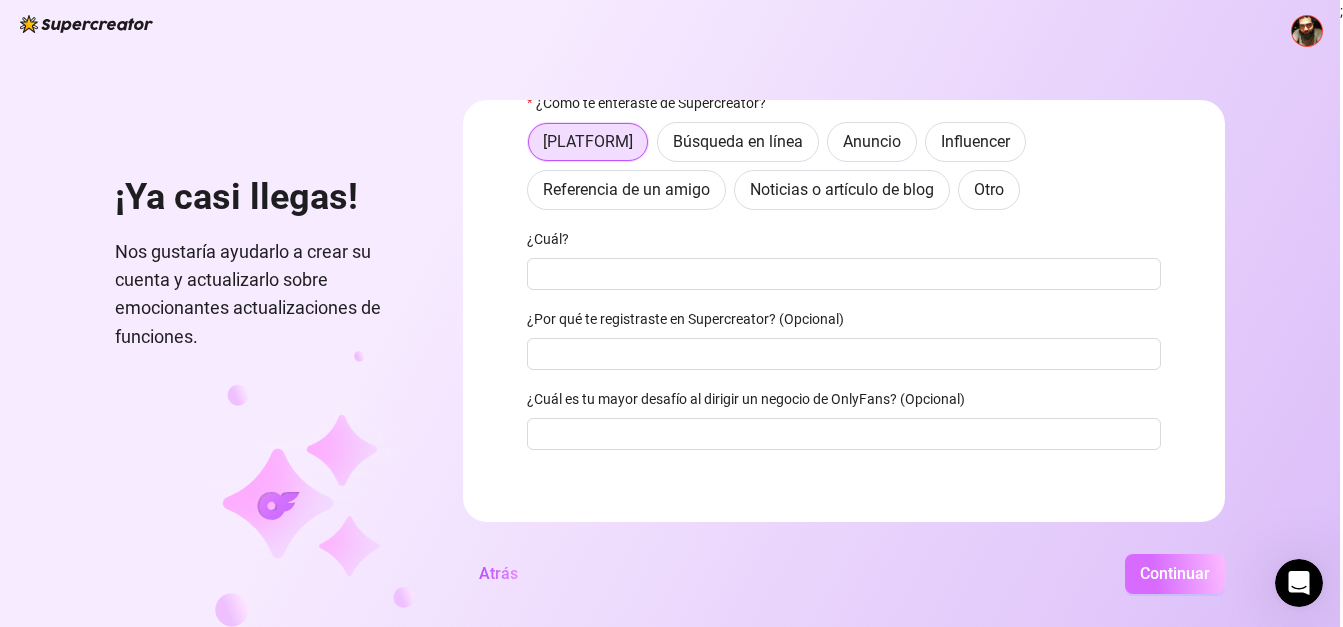 click on "Continuar" at bounding box center [1175, 573] 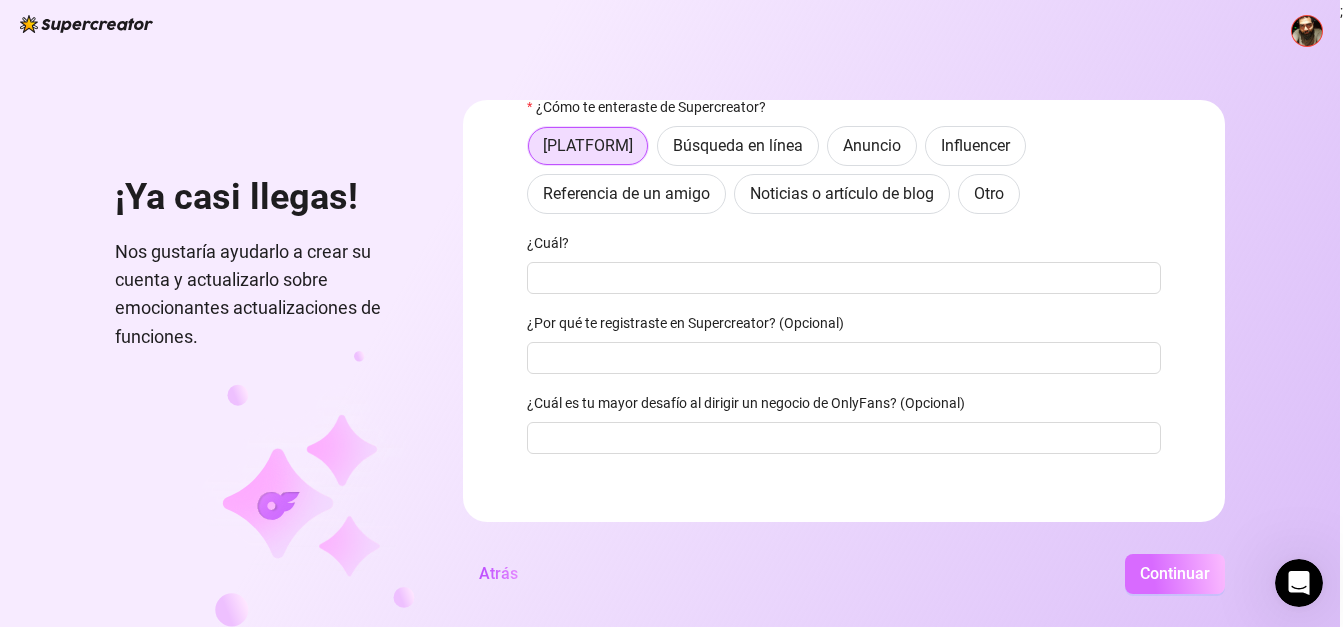 scroll, scrollTop: 214, scrollLeft: 0, axis: vertical 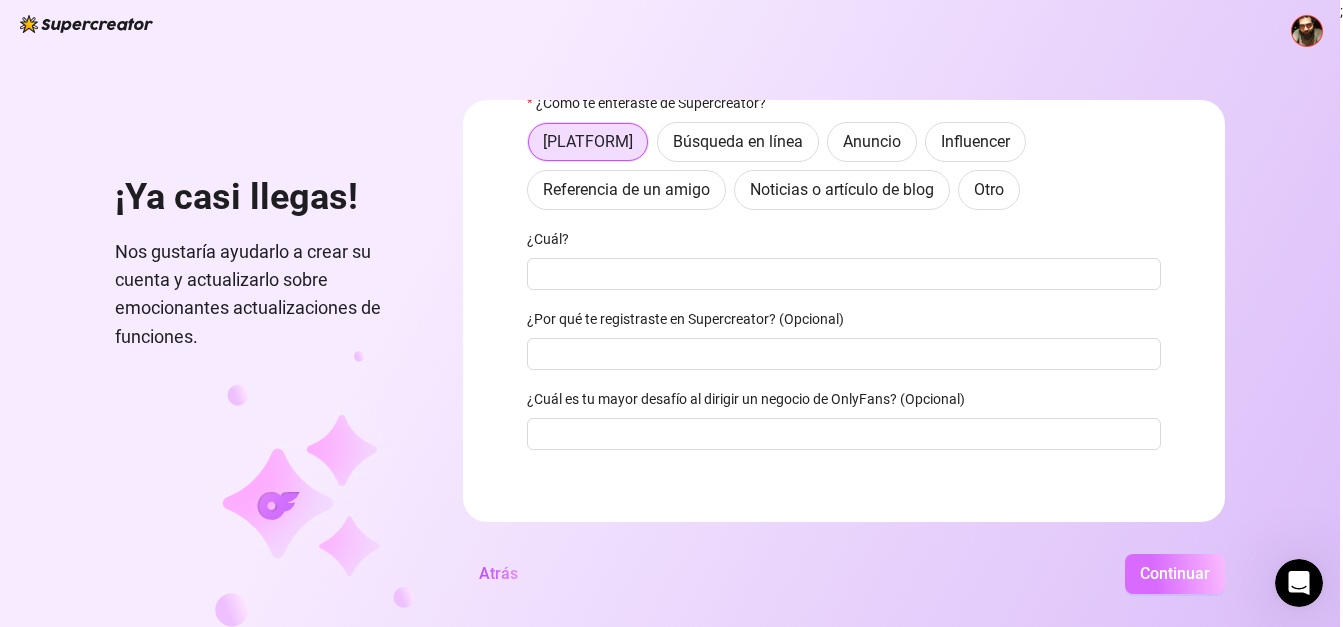 click on "Continuar" at bounding box center (1175, 573) 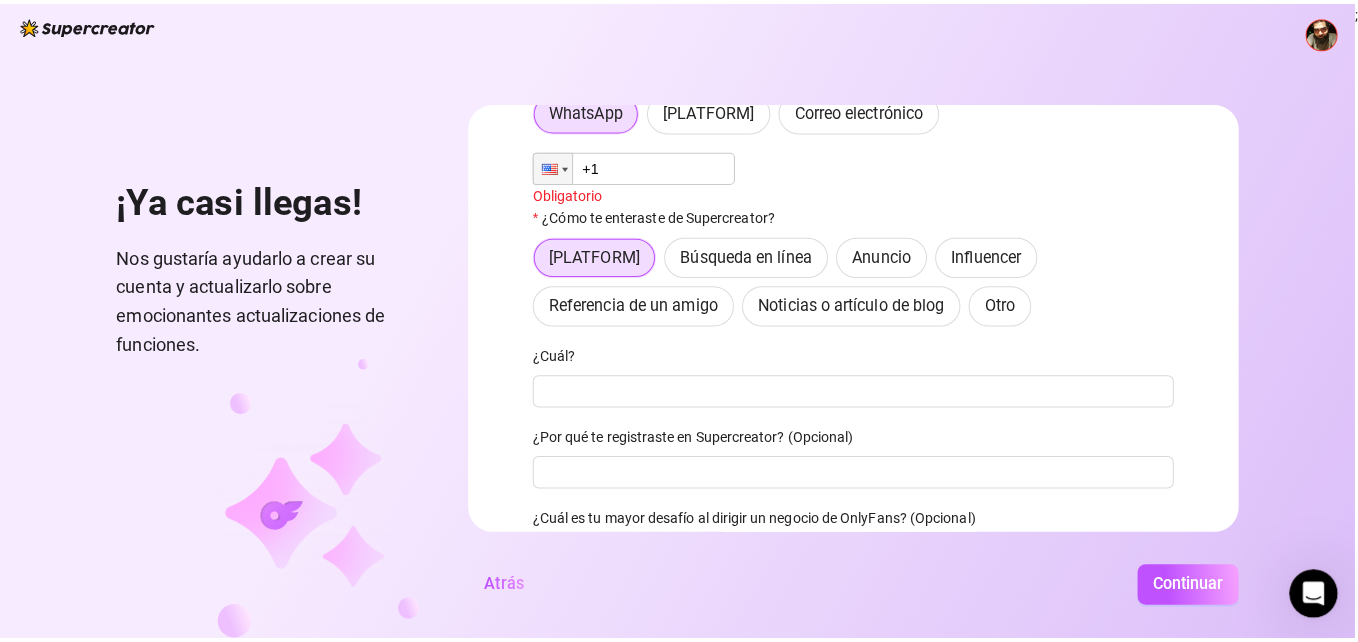 scroll, scrollTop: 45, scrollLeft: 0, axis: vertical 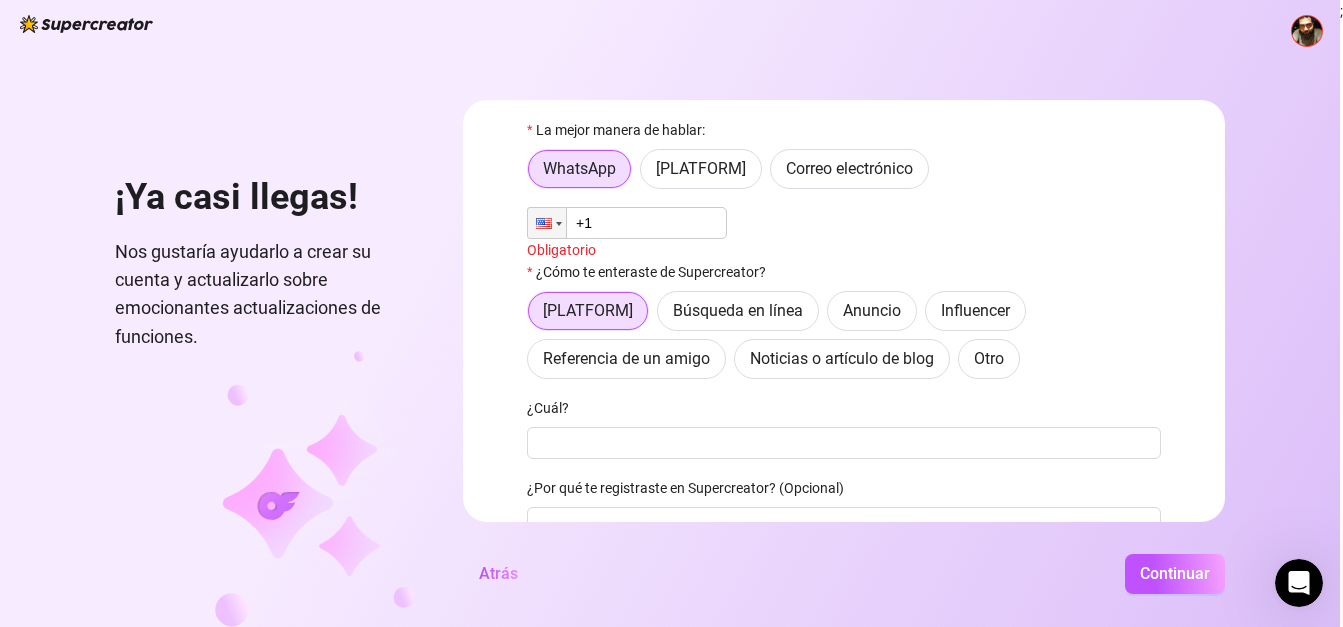 click on "+1" at bounding box center (627, 223) 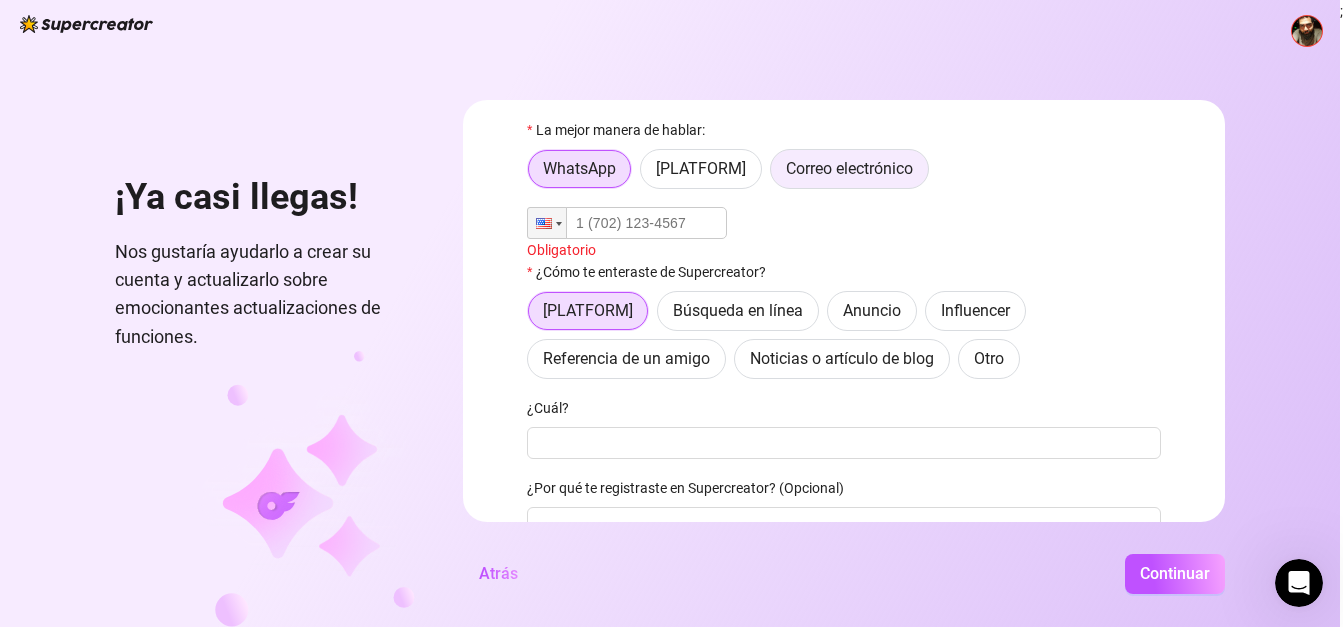 type 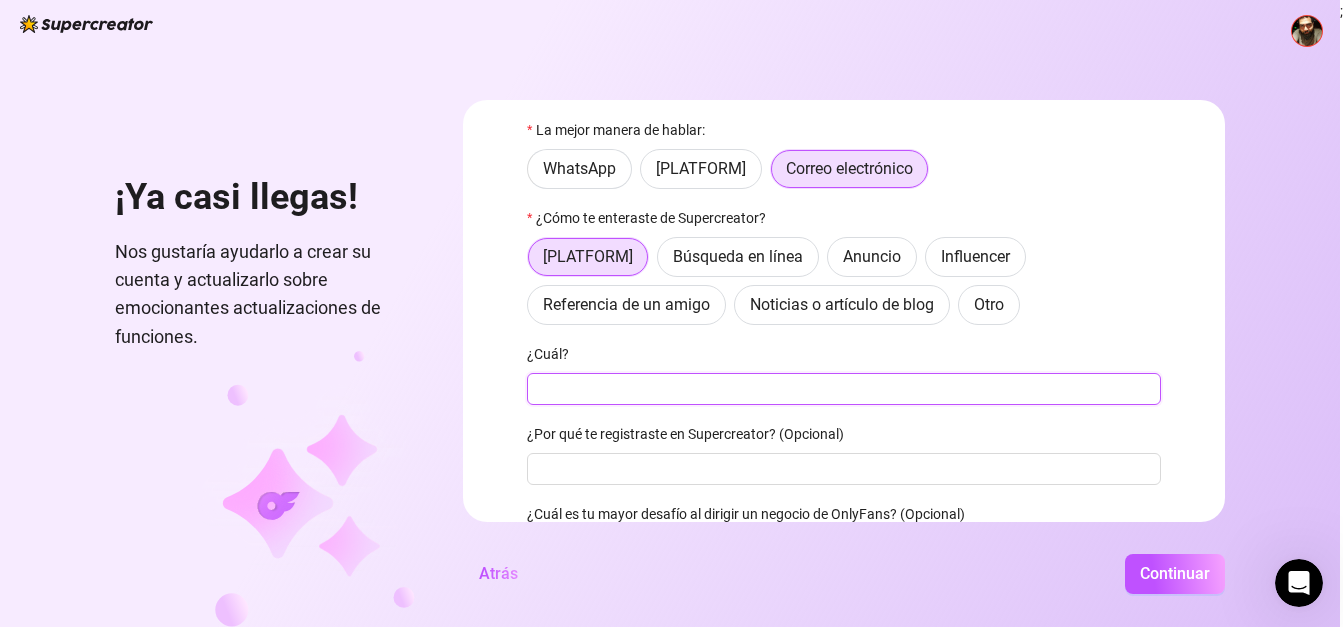 click on "¿Cuál?" at bounding box center [844, 389] 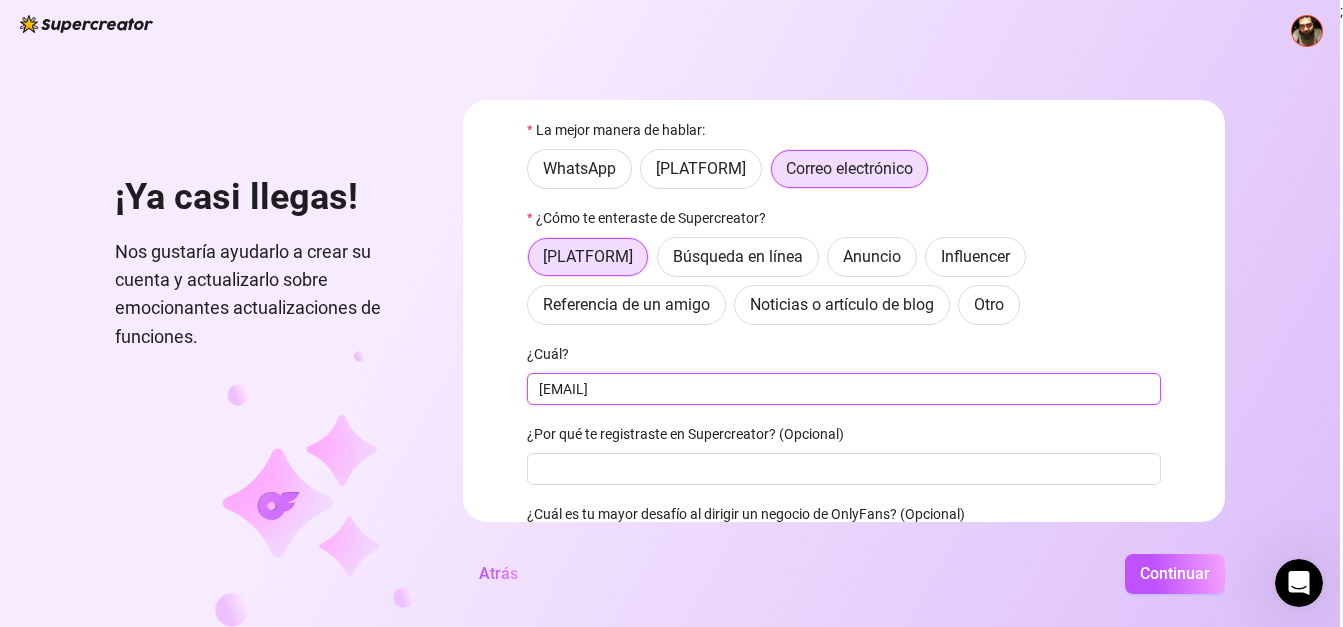 type on "[EMAIL]" 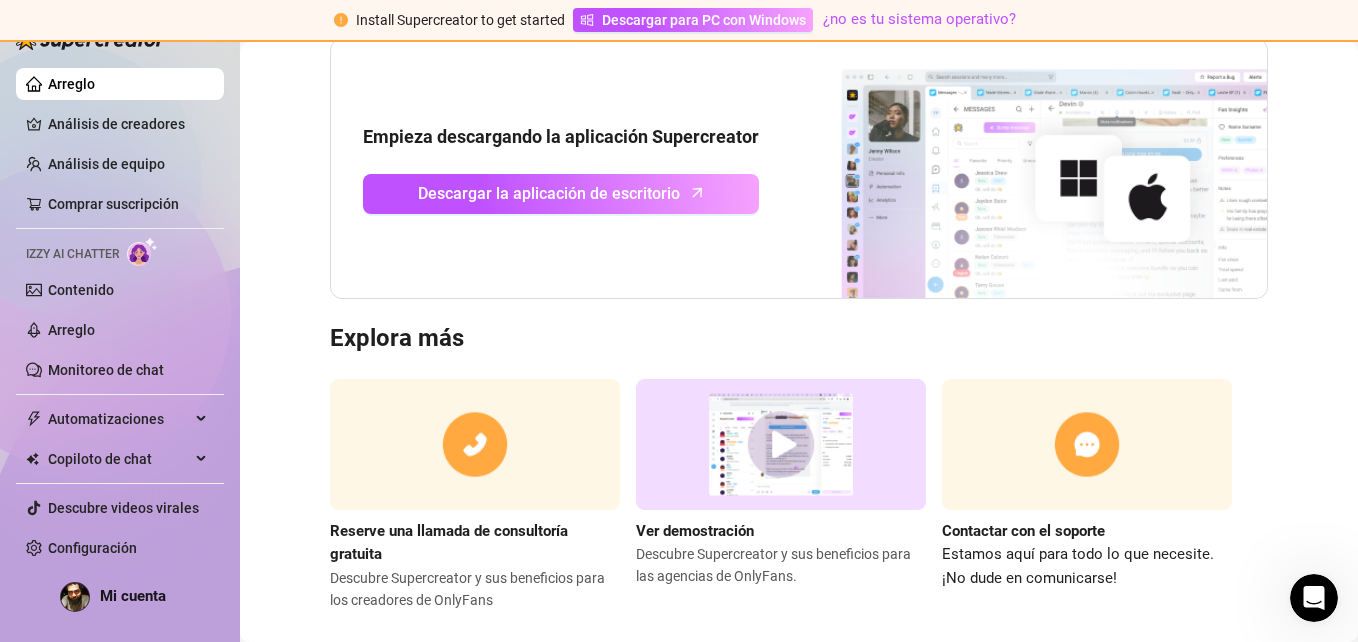 scroll, scrollTop: 245, scrollLeft: 0, axis: vertical 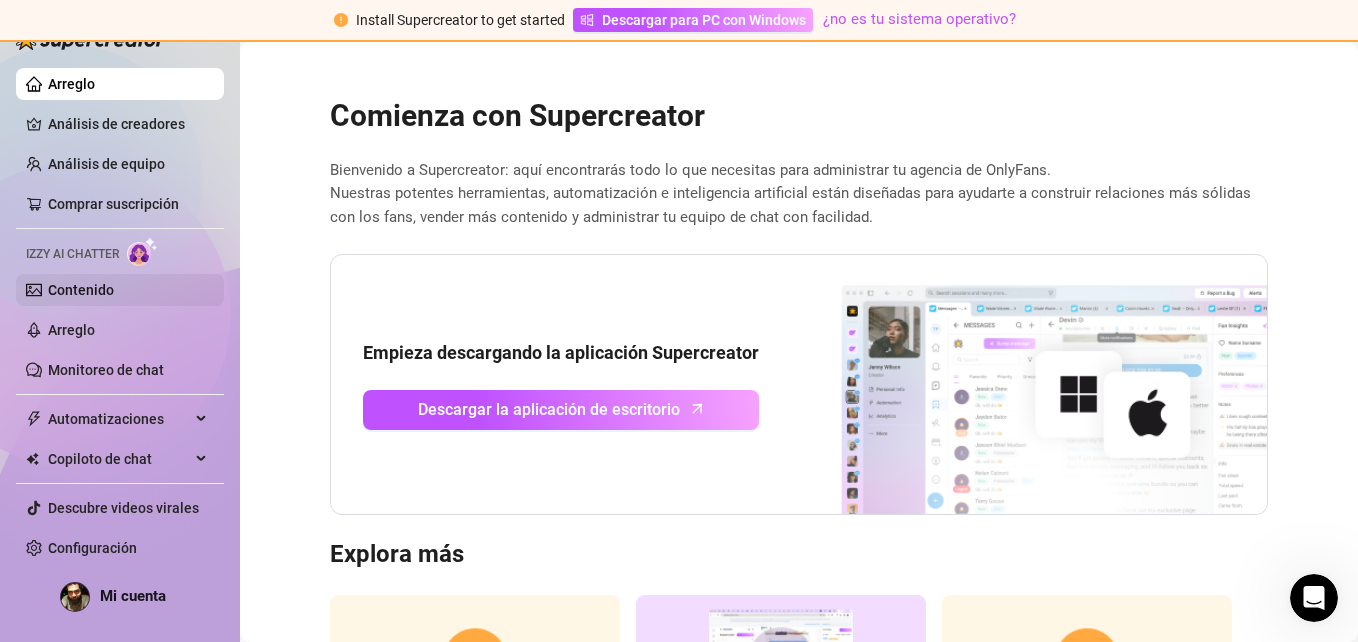 click on "Contenido" at bounding box center (81, 290) 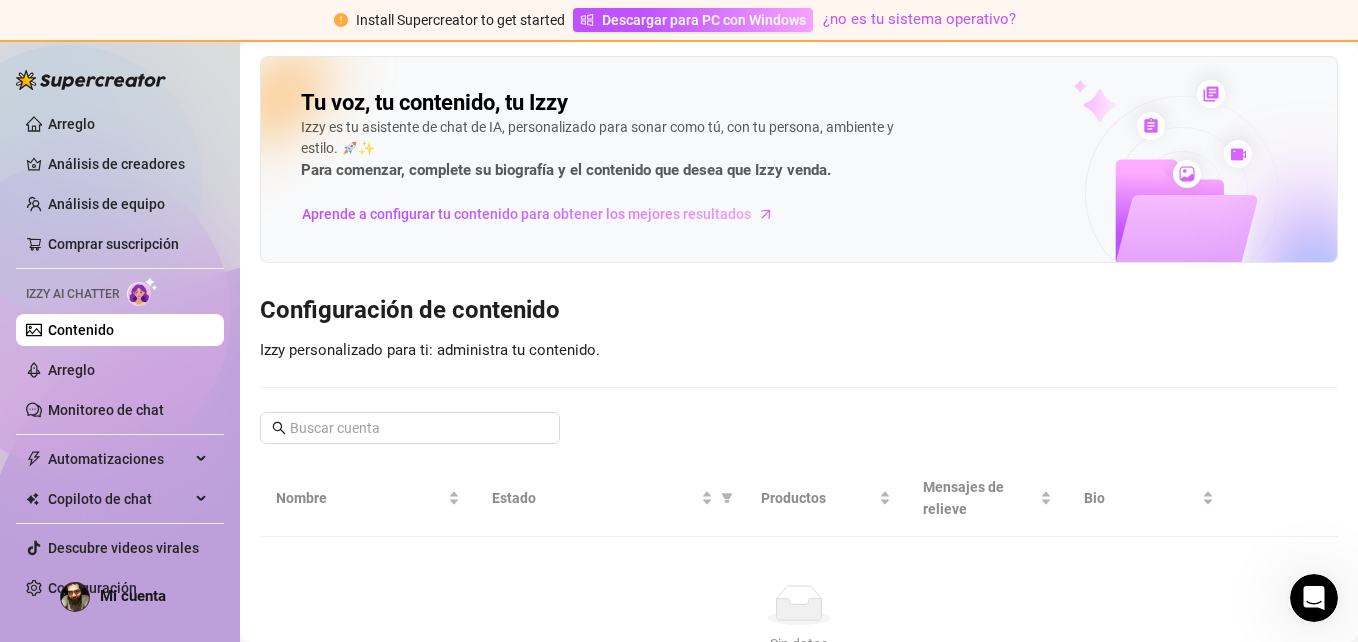 click on "Your voice, your content, your [ASSISTANT_NAME] [ASSISTANT_NAME] is your AI chat assistant, personalized to sound like you, with your persona, vibe, and style. 🚀✨ To start, fill out your bio and the content you want [ASSISTANT_NAME] to sell. Learn how to set up your content for best results [ASSISTANT_NAME] content setup personalized for you: manage your content. Name Status Highlight Products Messages Bio No data No data" at bounding box center (799, 403) 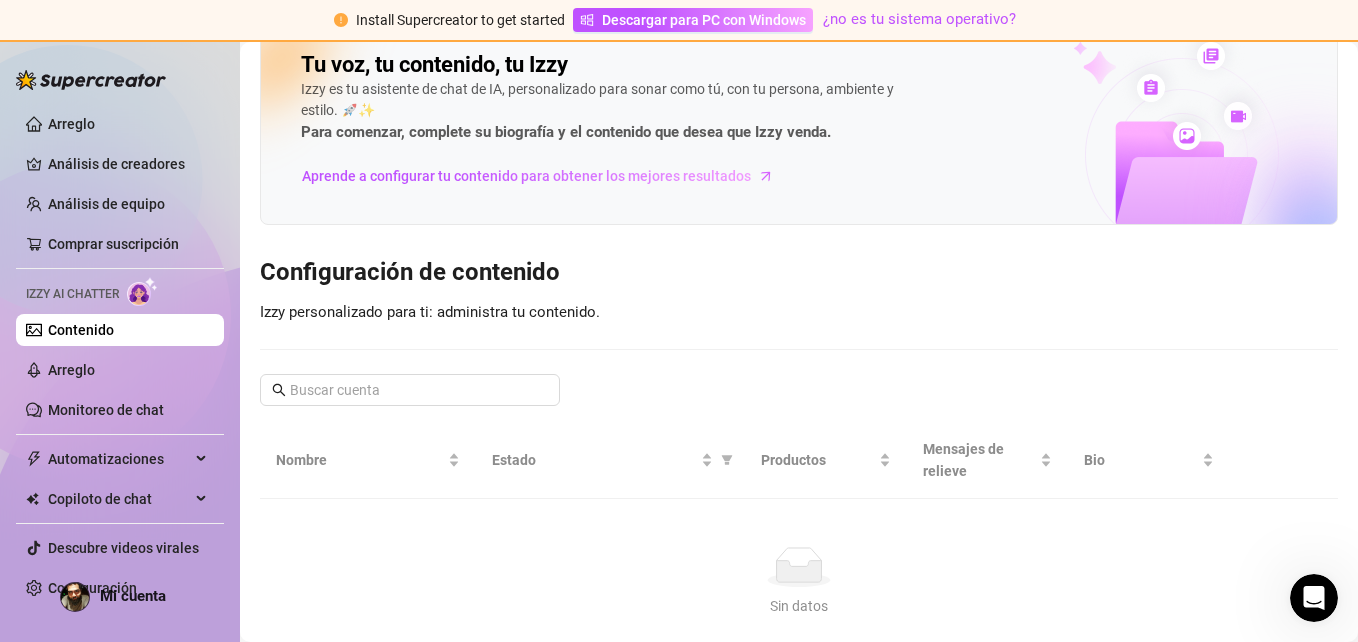 scroll, scrollTop: 40, scrollLeft: 0, axis: vertical 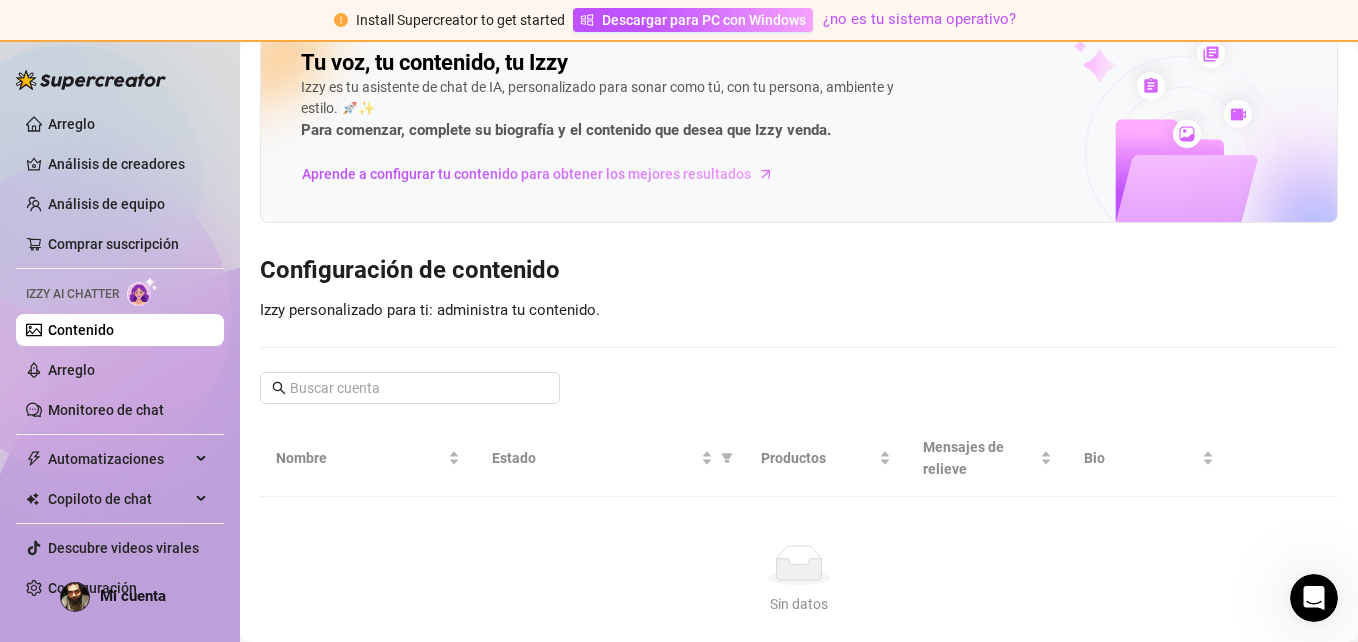 click on "Your voice, your content, your [ASSISTANT_NAME] [ASSISTANT_NAME] is your AI chat assistant, personalized to sound like you, with your persona, vibe, and style. 🚀✨ To start, fill out your bio and the content you want [ASSISTANT_NAME] to sell. Learn how to set up your content for best results [ASSISTANT_NAME] content setup personalized for you: manage your content. Name Status Highlight Products Messages Bio No data No data" at bounding box center [799, 363] 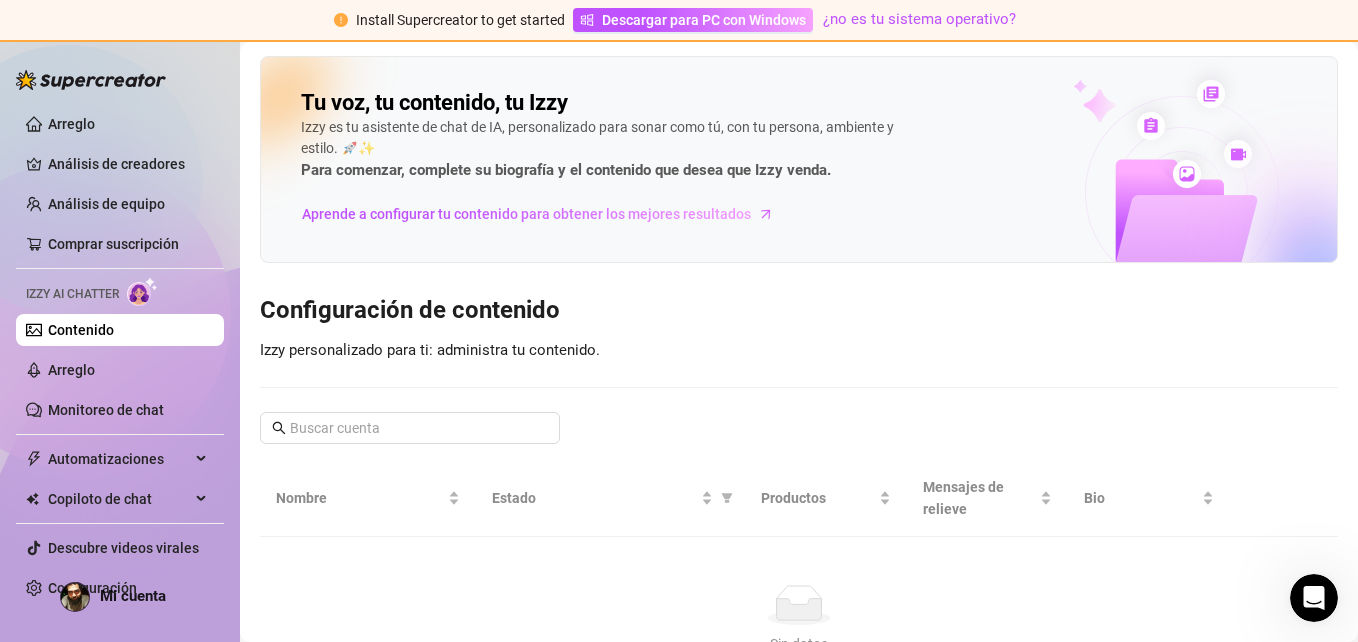scroll, scrollTop: 40, scrollLeft: 0, axis: vertical 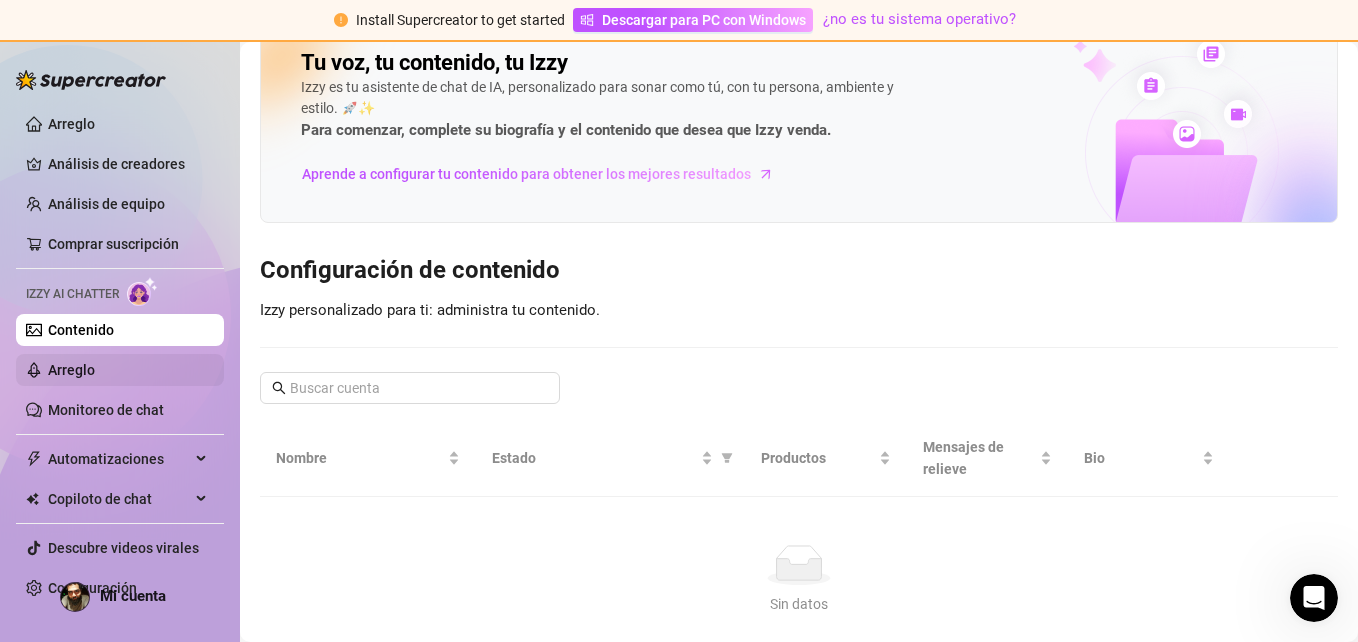 click on "Arreglo" at bounding box center (71, 370) 